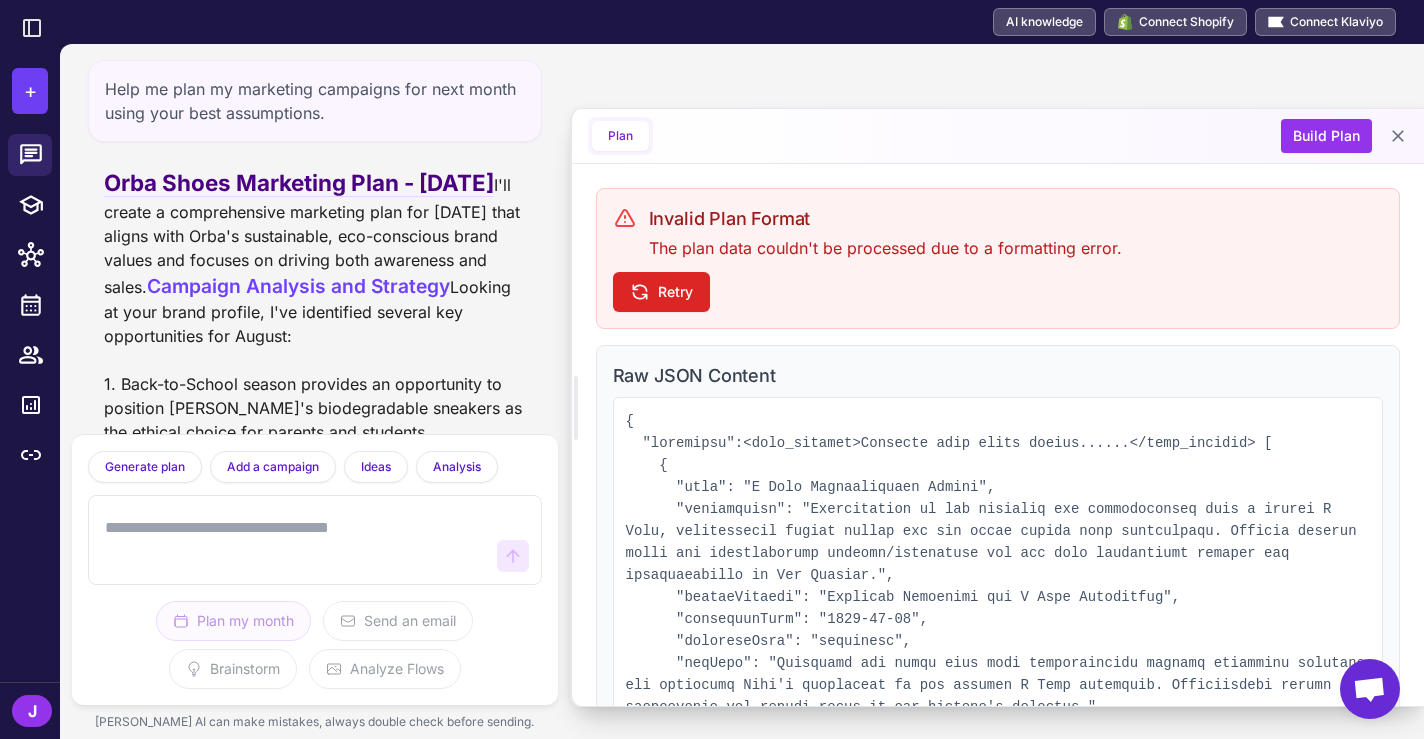 scroll, scrollTop: 0, scrollLeft: 0, axis: both 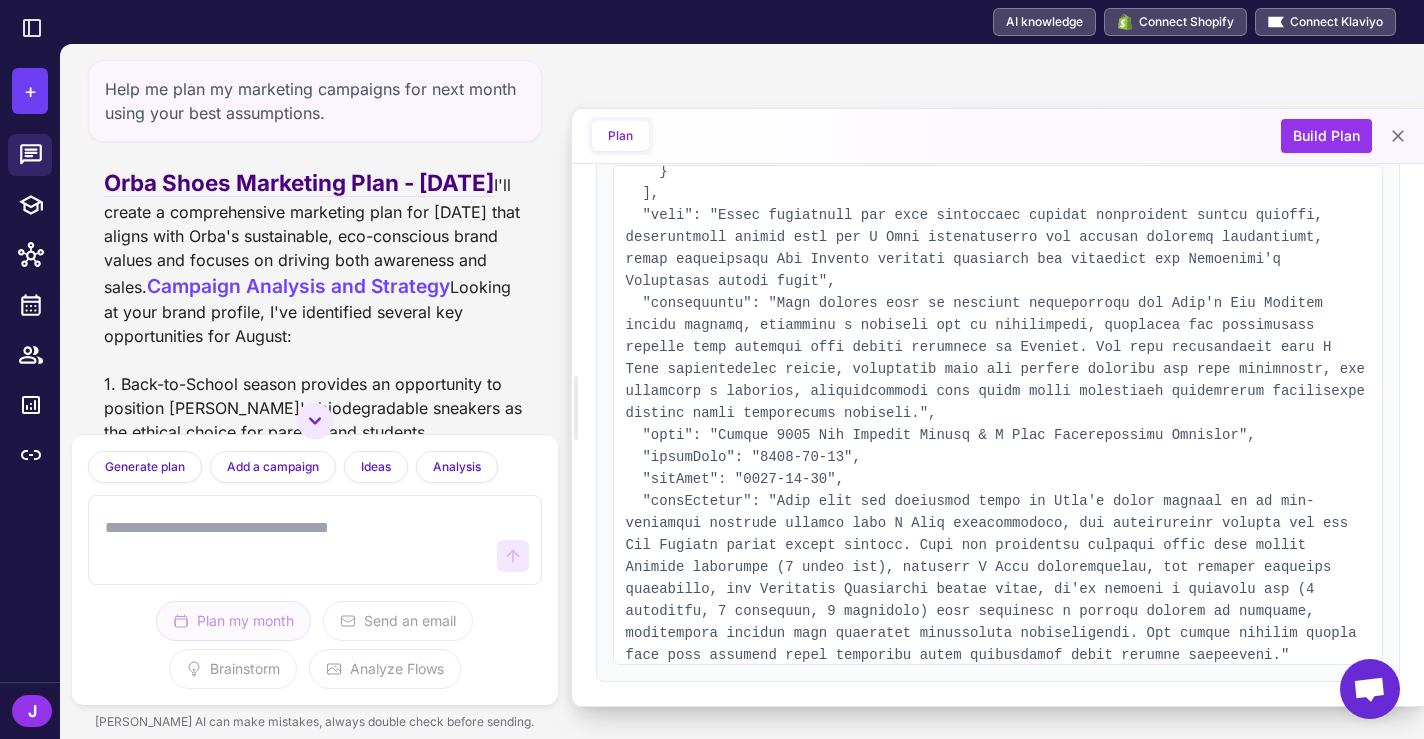 click on "J" at bounding box center (32, 711) 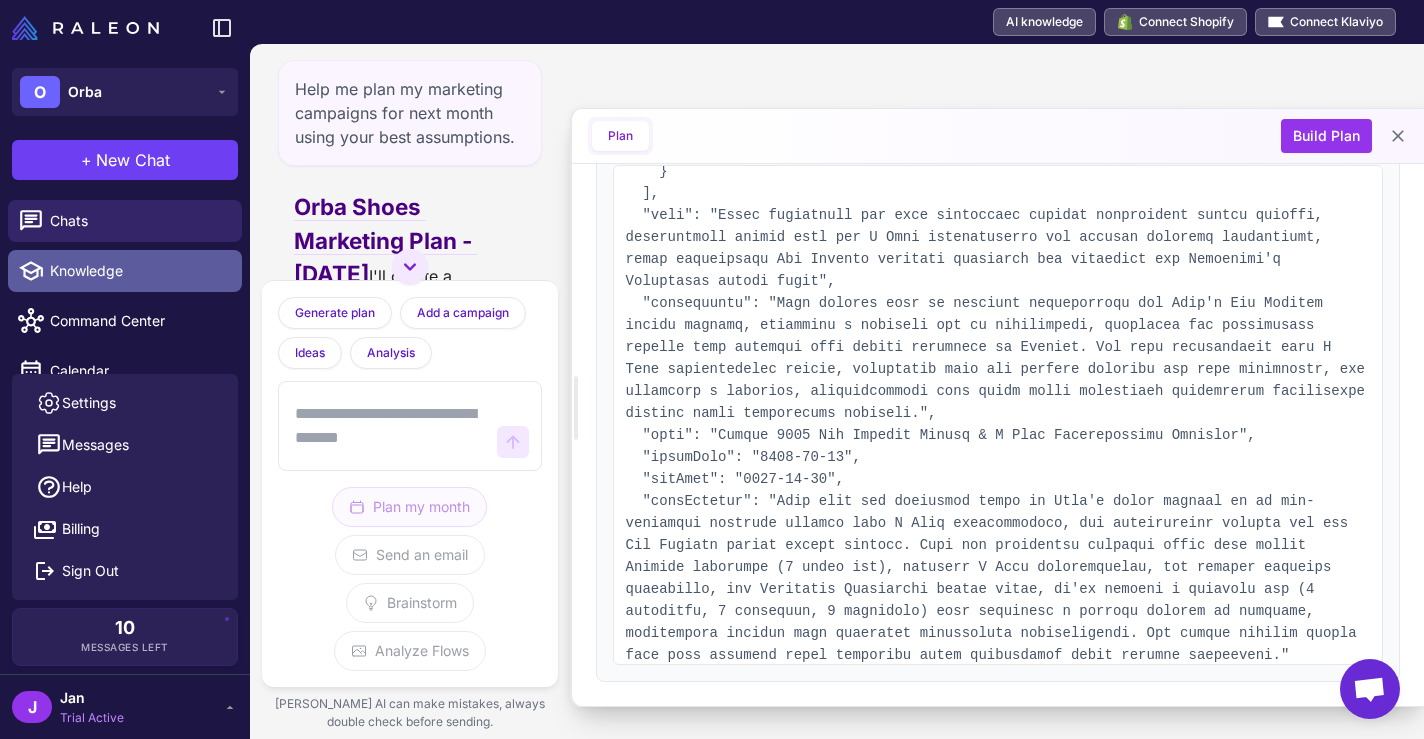 click on "Knowledge" at bounding box center [138, 271] 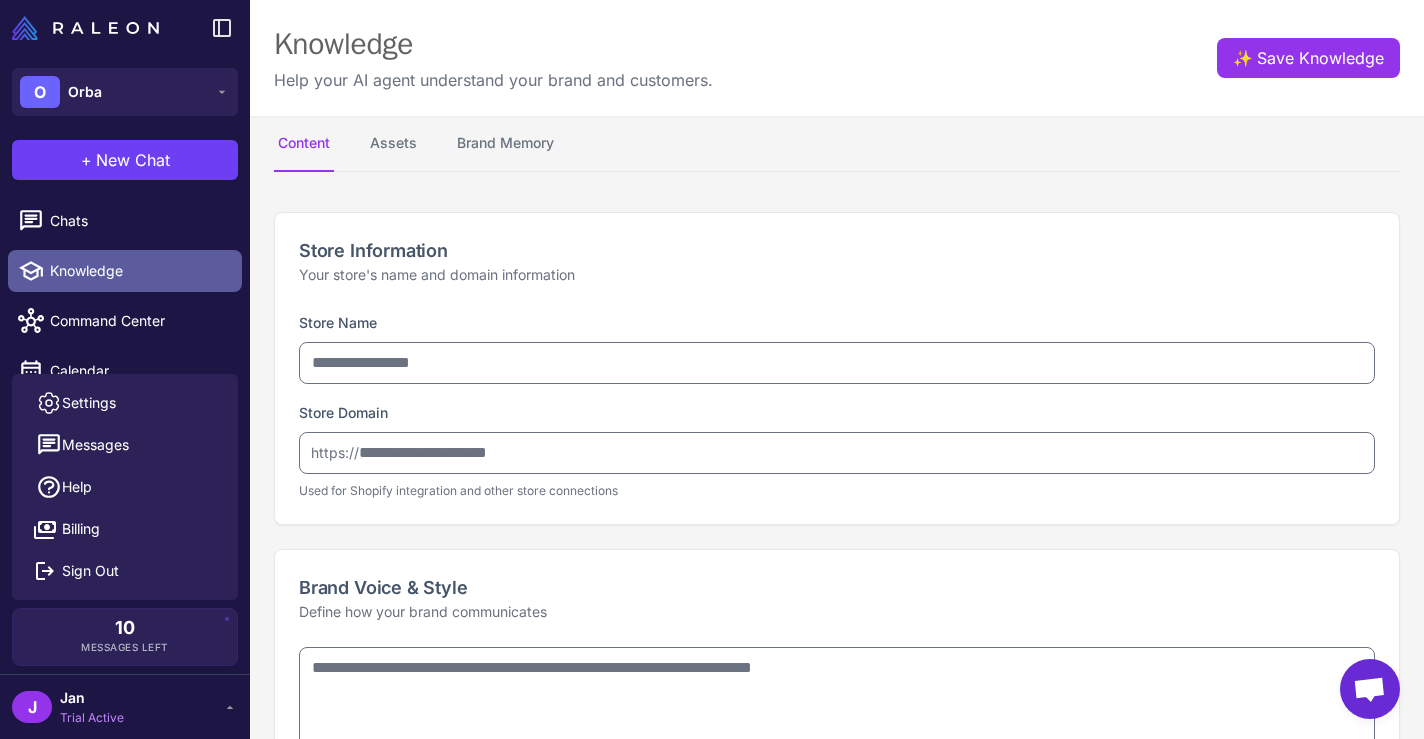 type on "****" 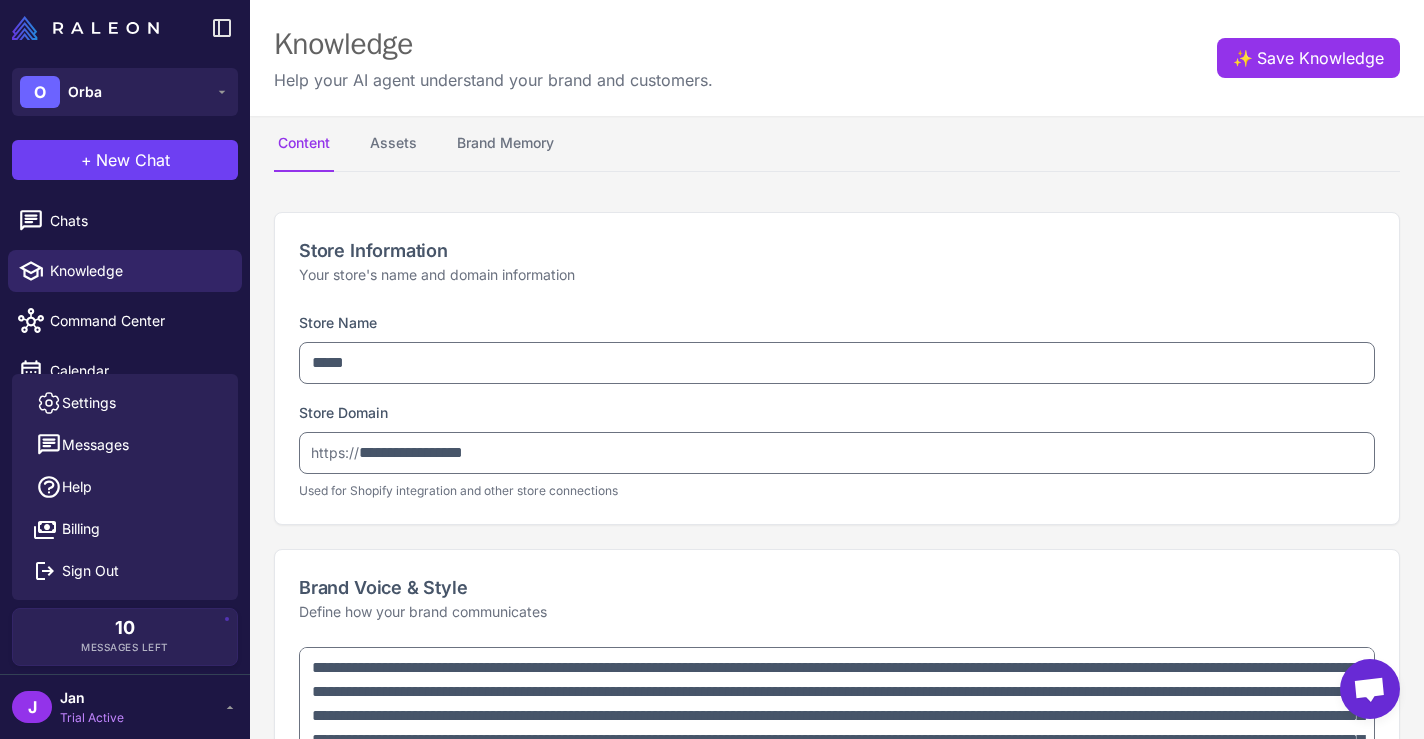 type on "**********" 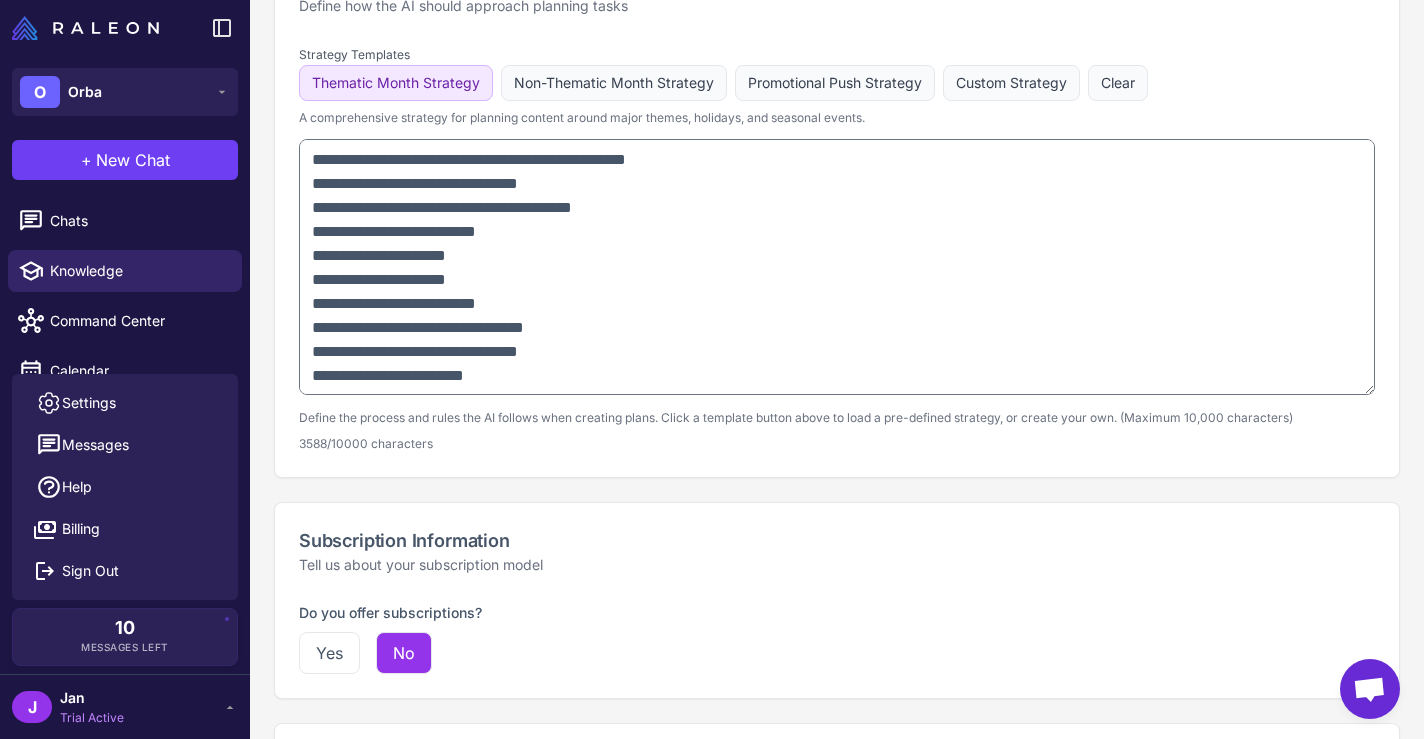 scroll, scrollTop: 1454, scrollLeft: 0, axis: vertical 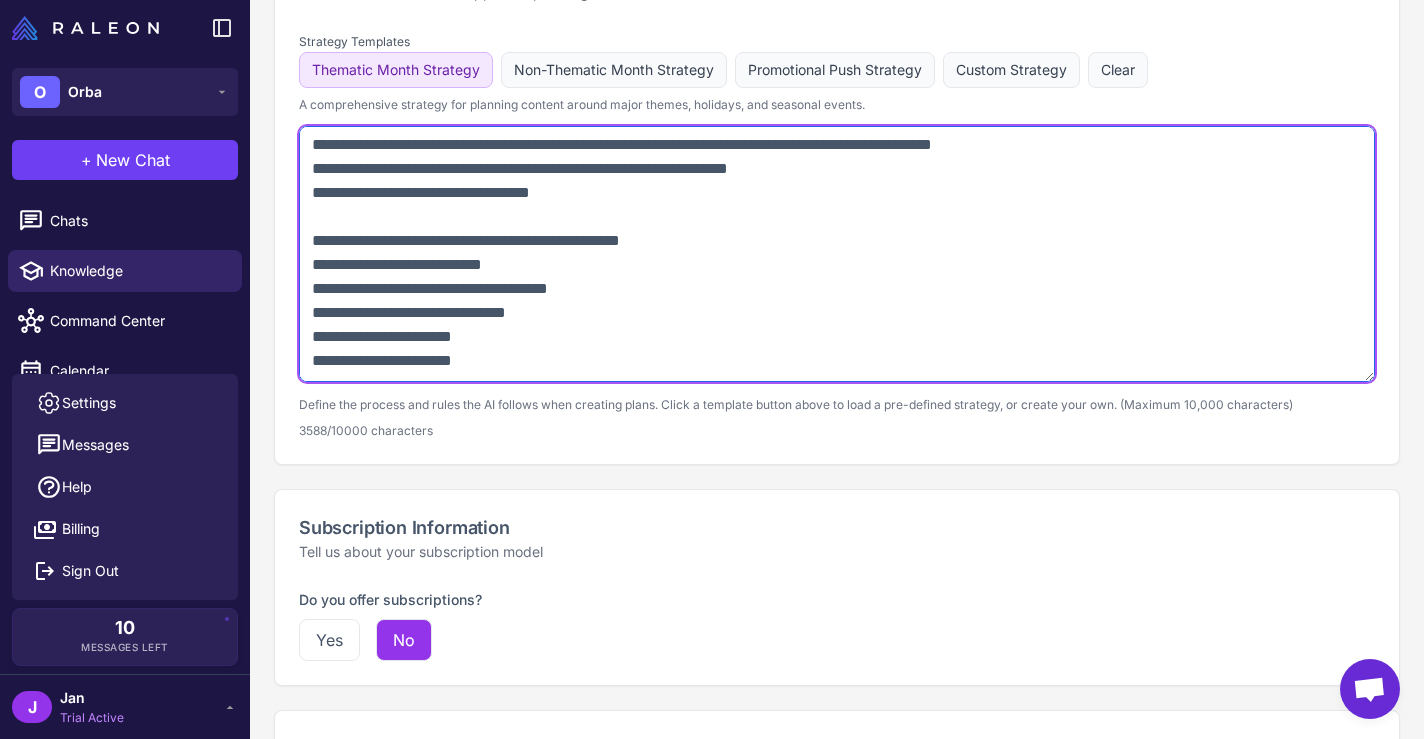 drag, startPoint x: 312, startPoint y: 147, endPoint x: 601, endPoint y: 387, distance: 375.66074 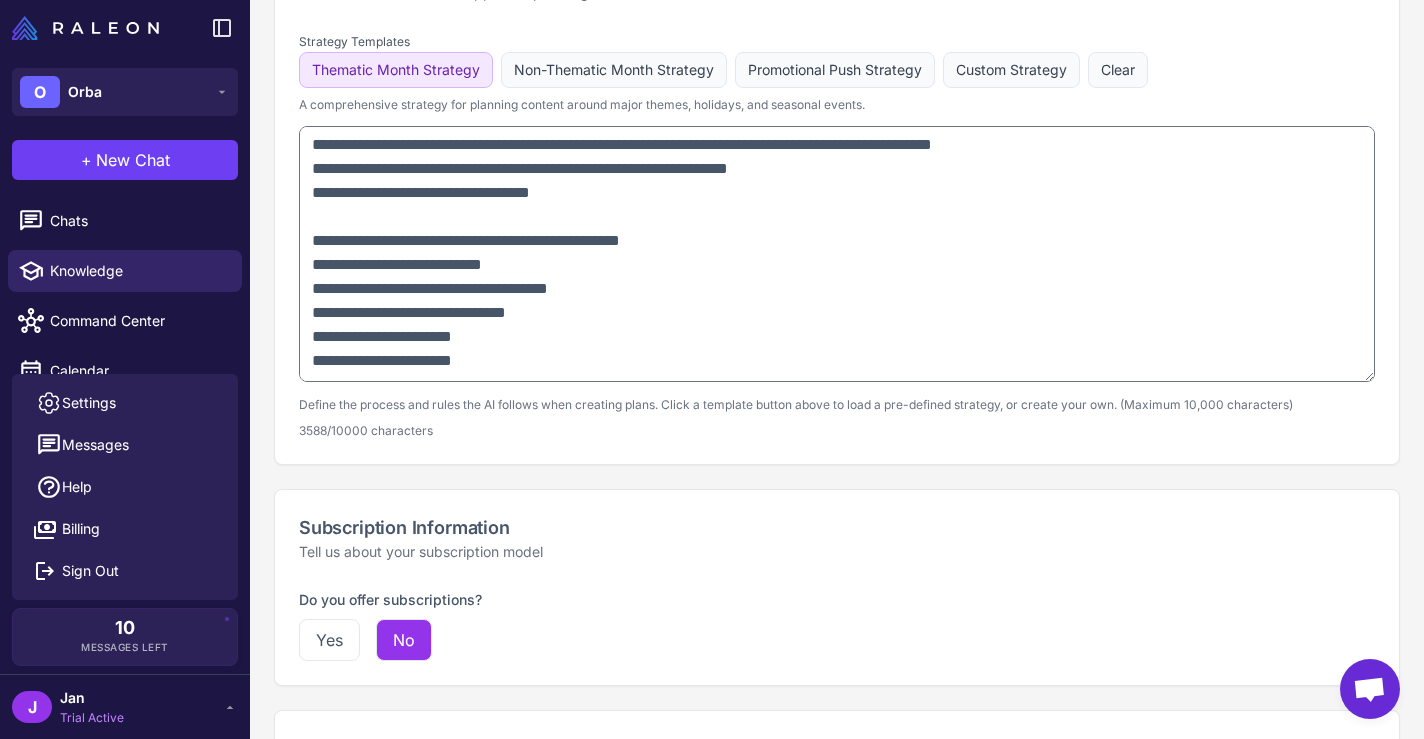 click on "Strategy Templates Thematic Month Strategy Non-Thematic Month Strategy Promotional Push Strategy  Custom Strategy   Clear  A comprehensive strategy for planning content around major themes, holidays, and seasonal events. Define the process and rules the AI follows when creating plans. Click a template button above to load a pre-defined strategy, or create your own. (Maximum 10,000 characters) 3588/10000 characters" at bounding box center (837, 246) 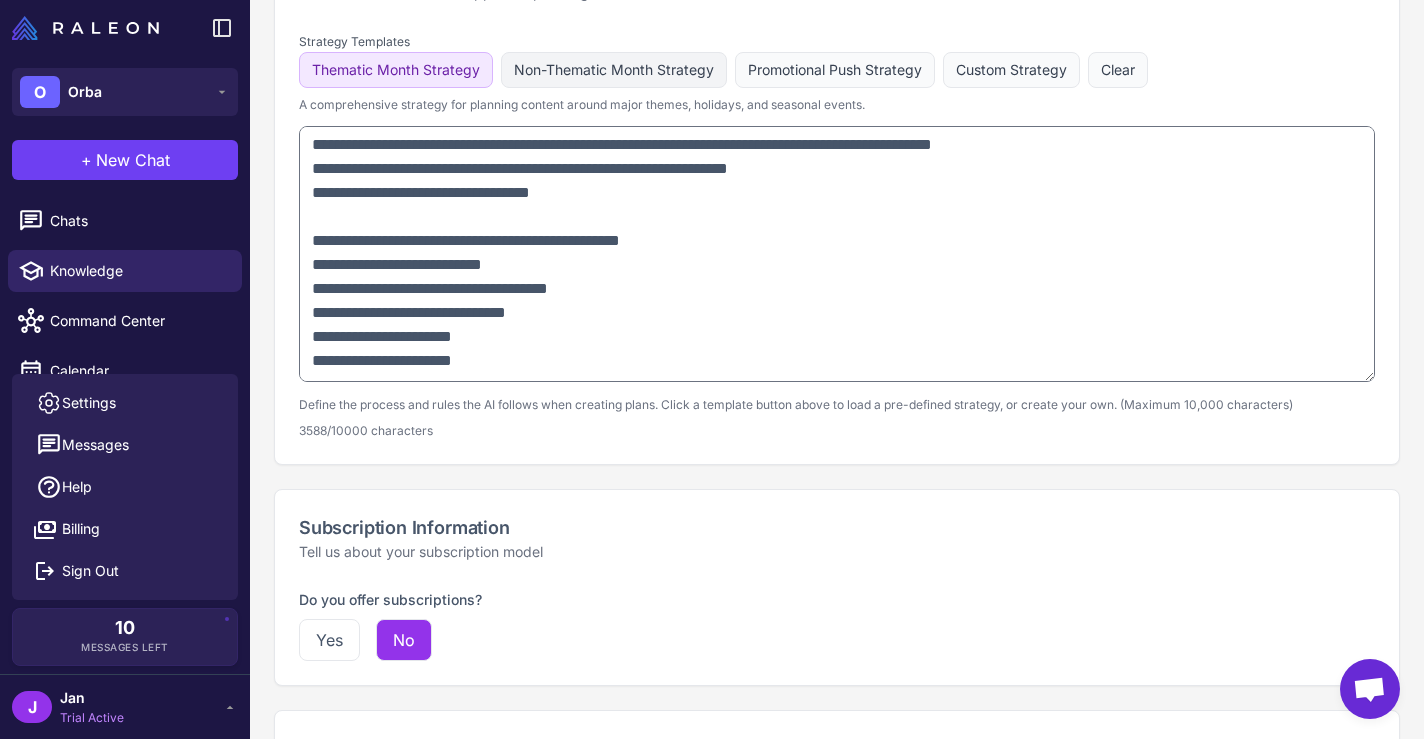 click on "Non-Thematic Month Strategy" 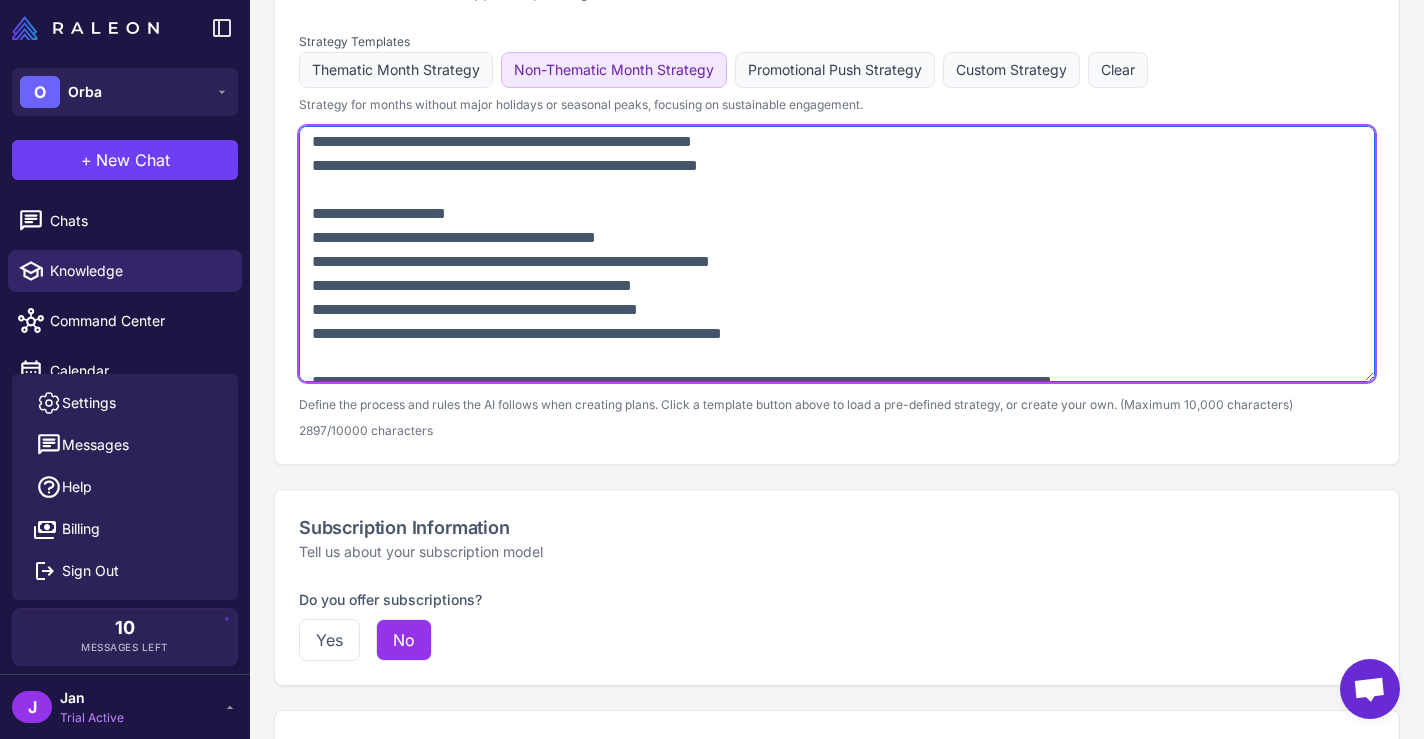 scroll, scrollTop: 1226, scrollLeft: 0, axis: vertical 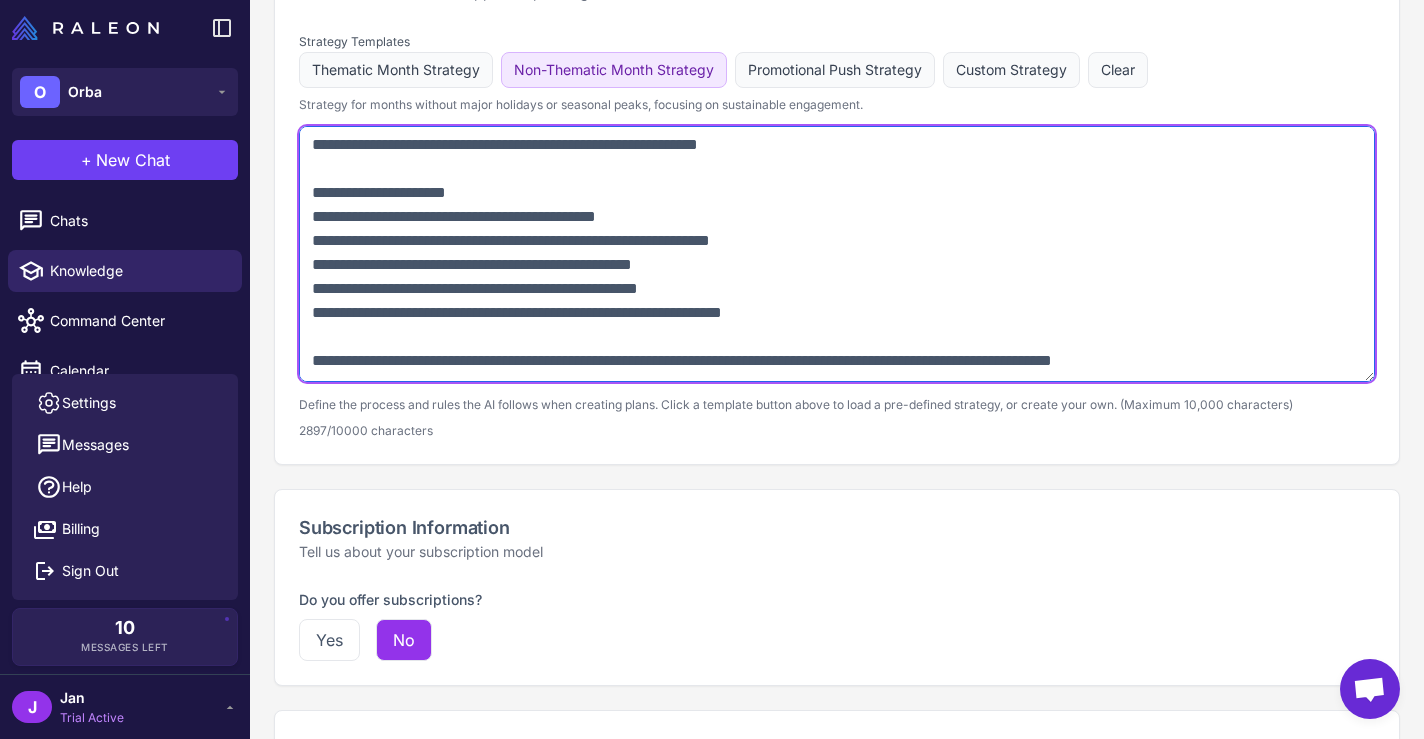 drag, startPoint x: 311, startPoint y: 143, endPoint x: 609, endPoint y: 392, distance: 388.33618 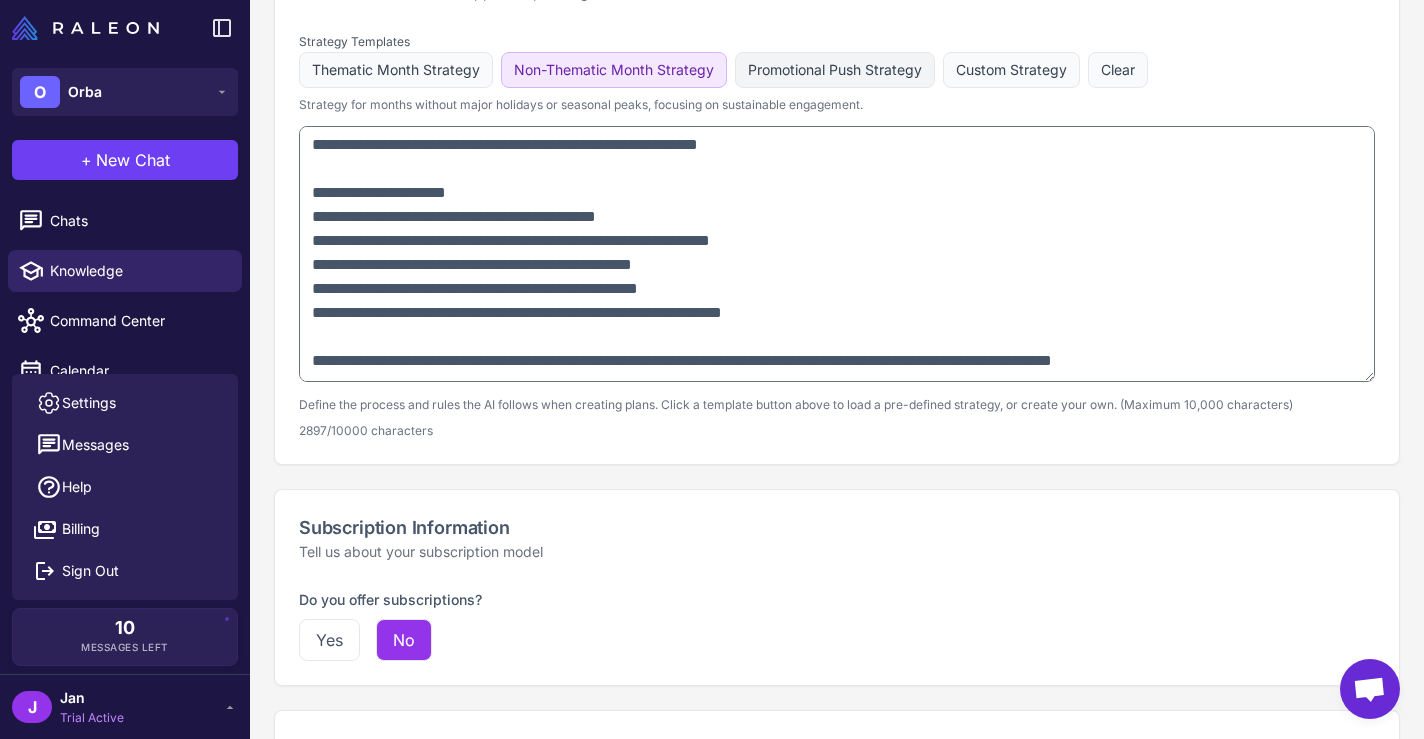 click on "Promotional Push Strategy" 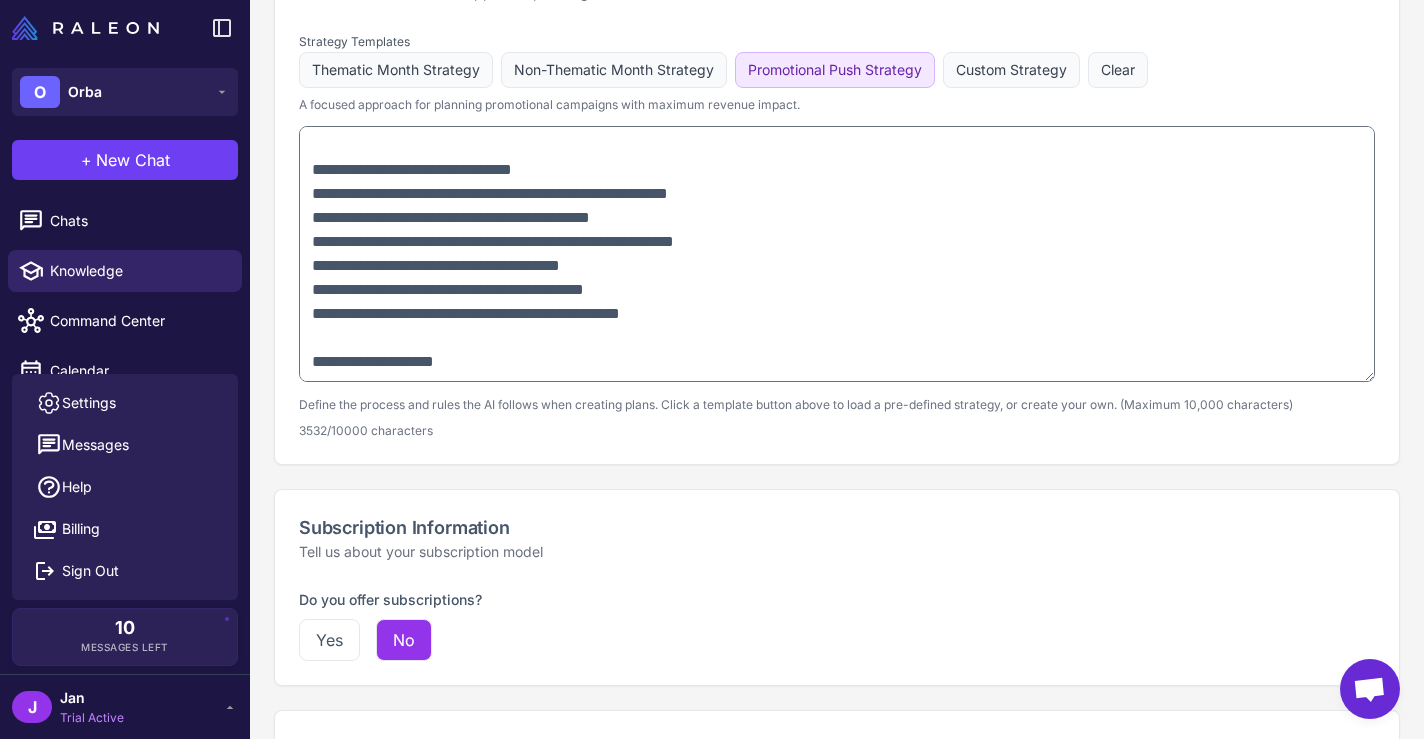 scroll, scrollTop: 0, scrollLeft: 0, axis: both 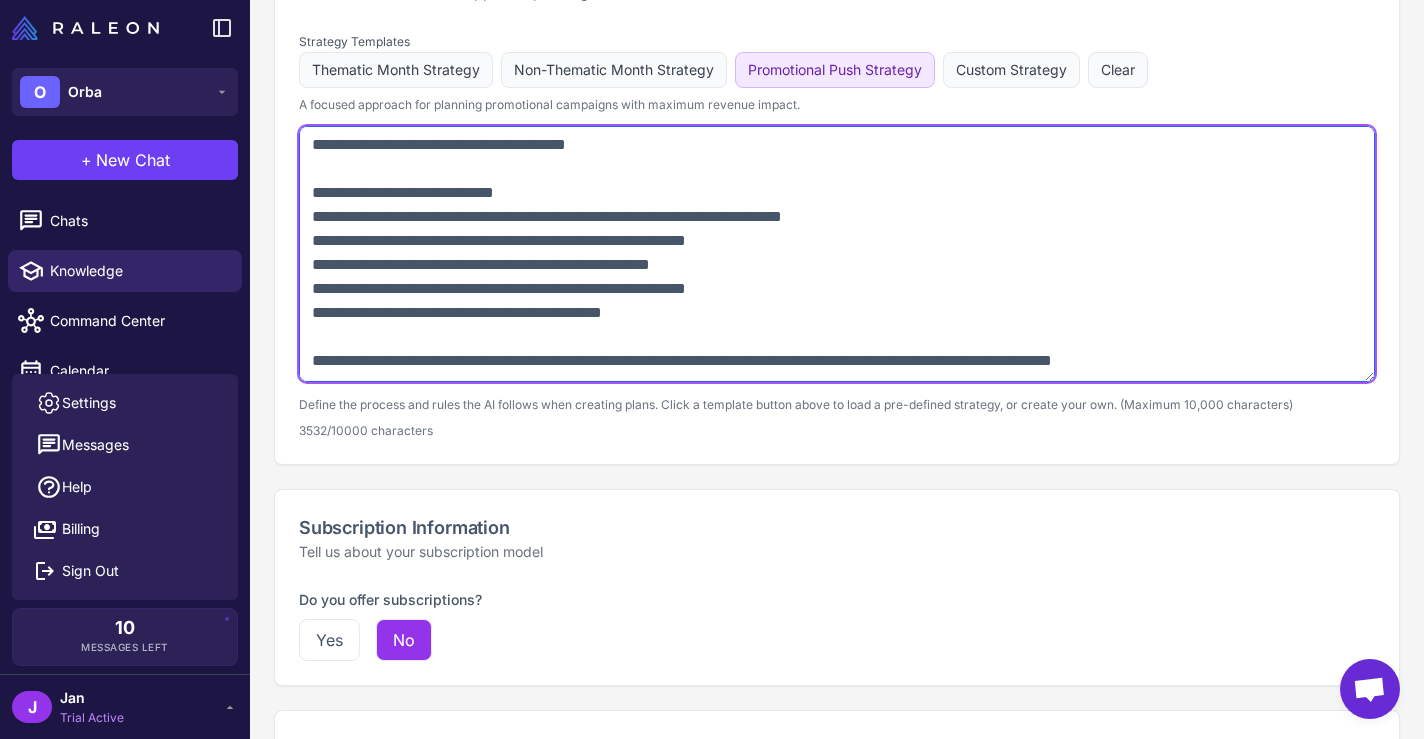 drag, startPoint x: 312, startPoint y: 144, endPoint x: 1354, endPoint y: 373, distance: 1066.867 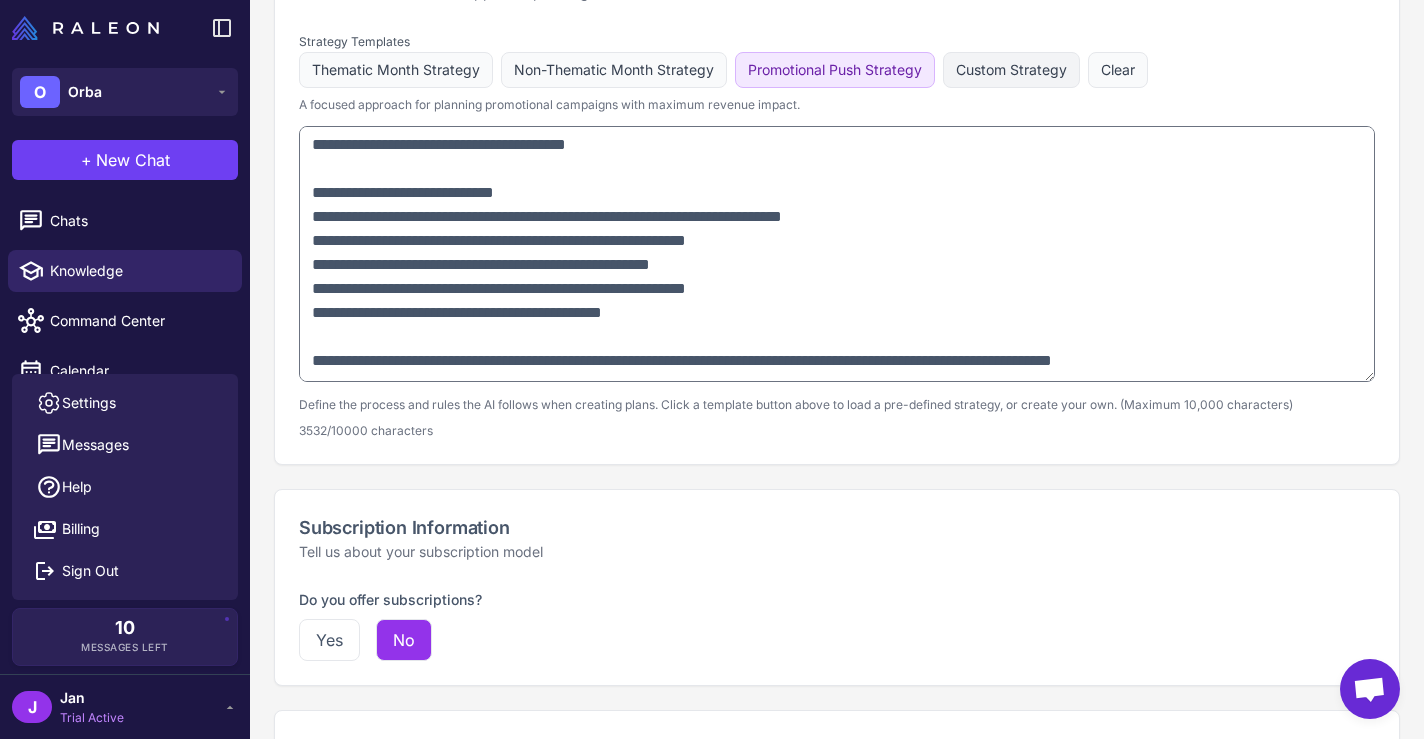 click on "Custom Strategy" 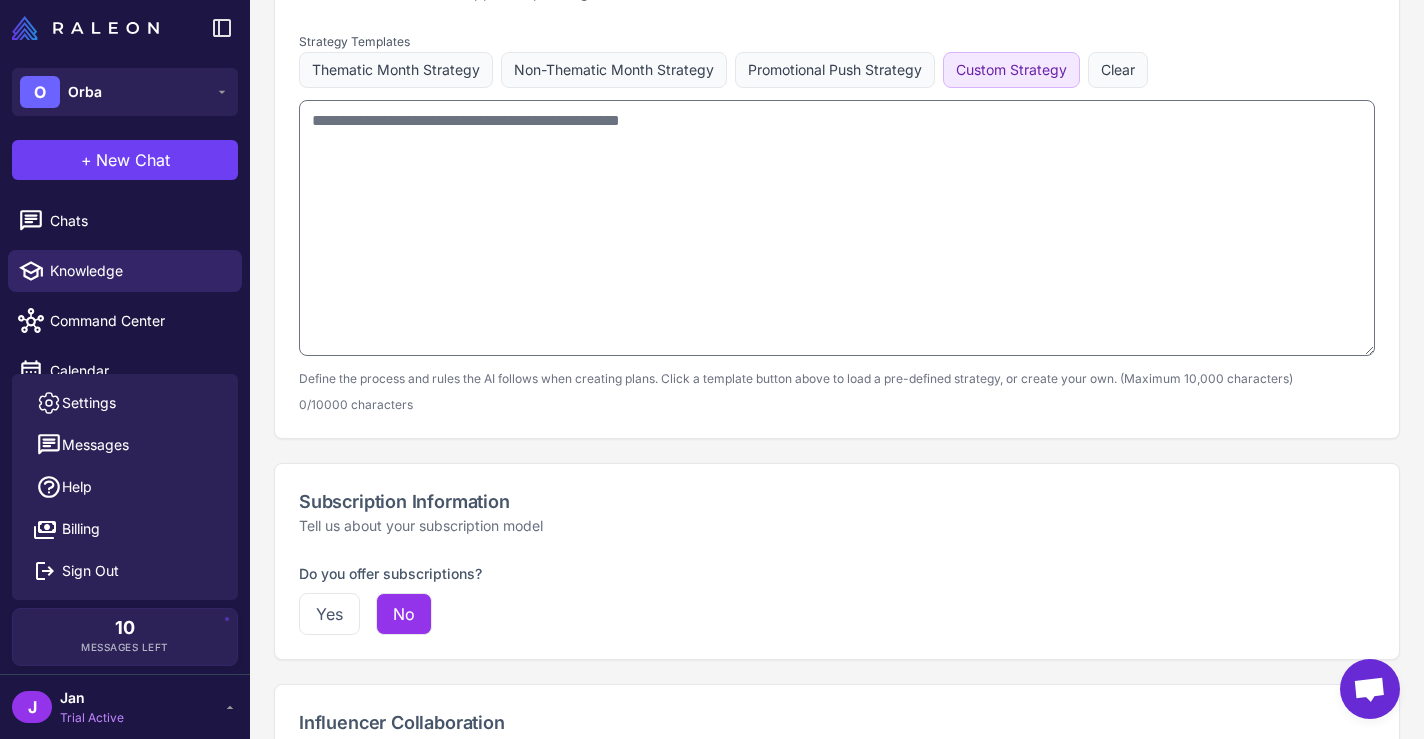 scroll, scrollTop: 0, scrollLeft: 0, axis: both 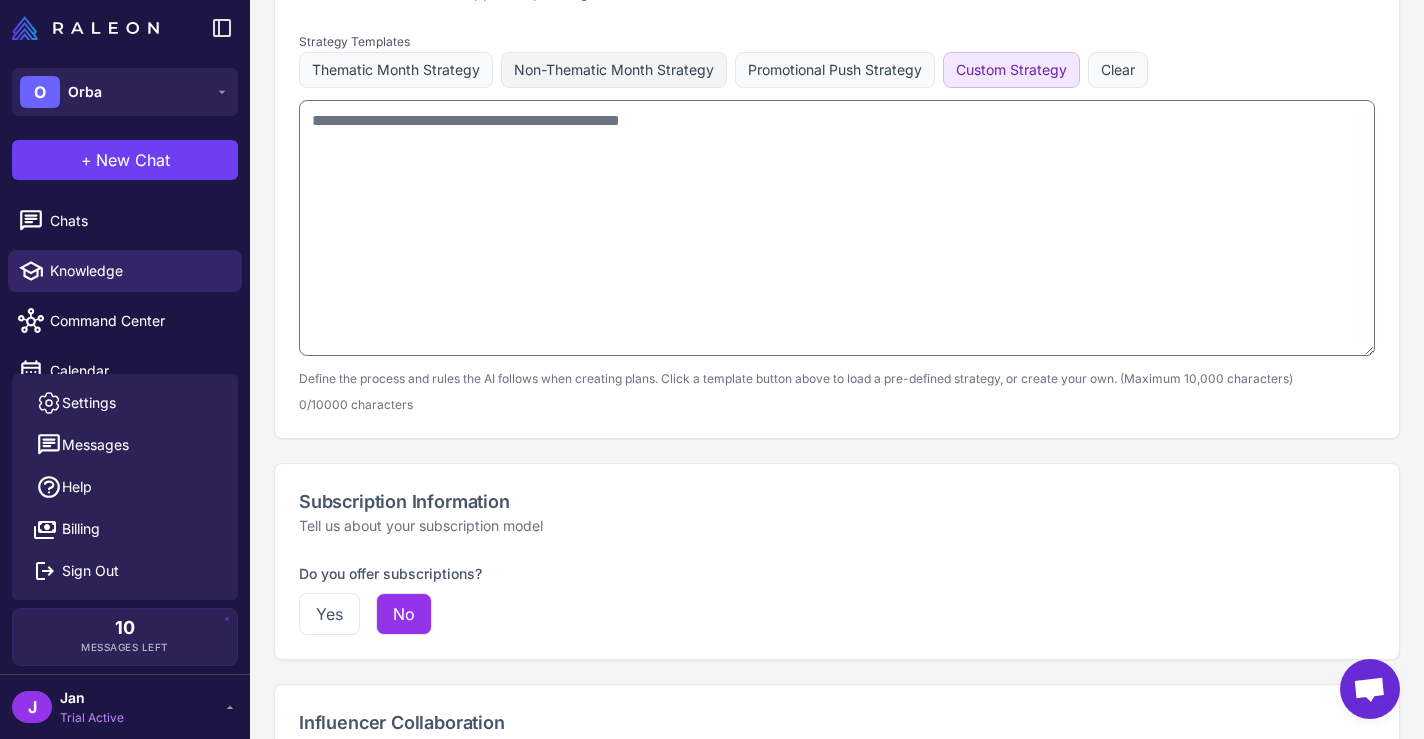 click on "Non-Thematic Month Strategy" 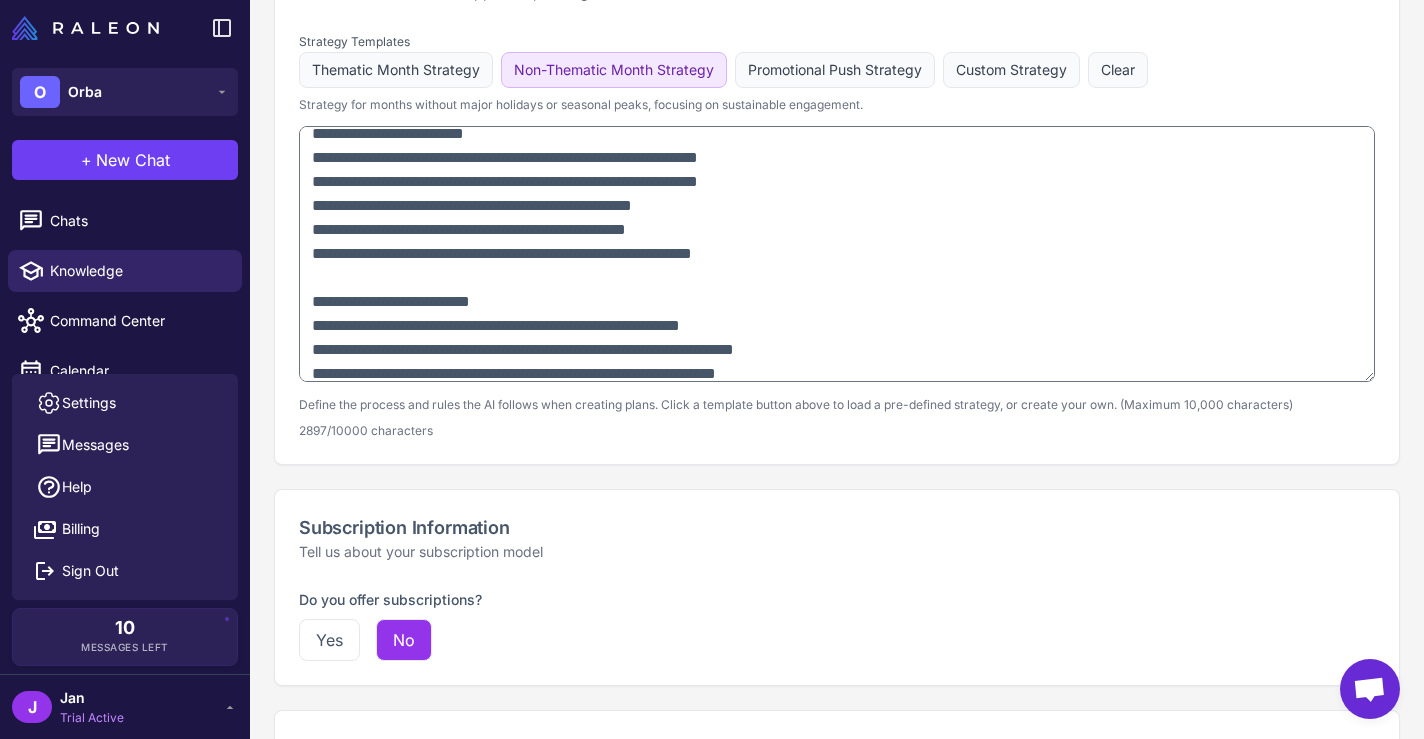 scroll, scrollTop: 616, scrollLeft: 0, axis: vertical 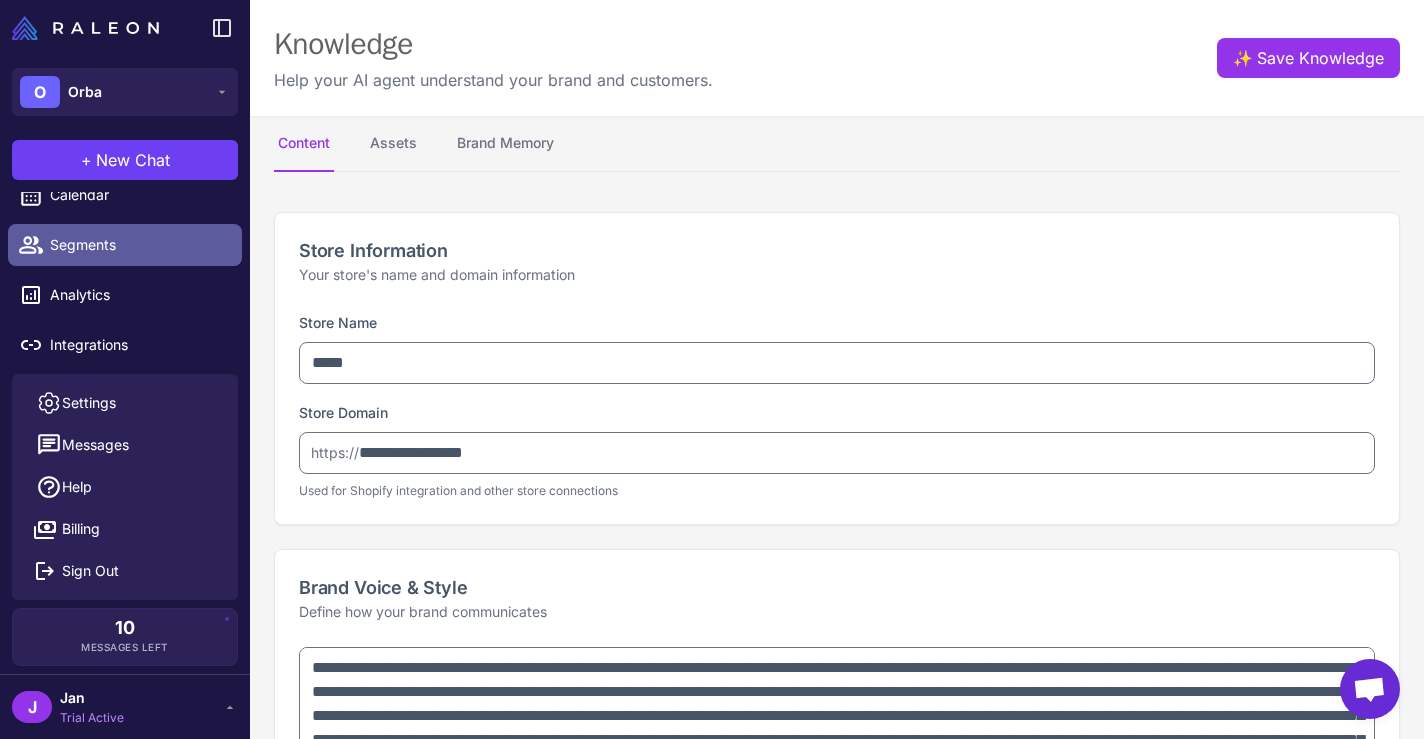 click on "Segments" at bounding box center (138, 245) 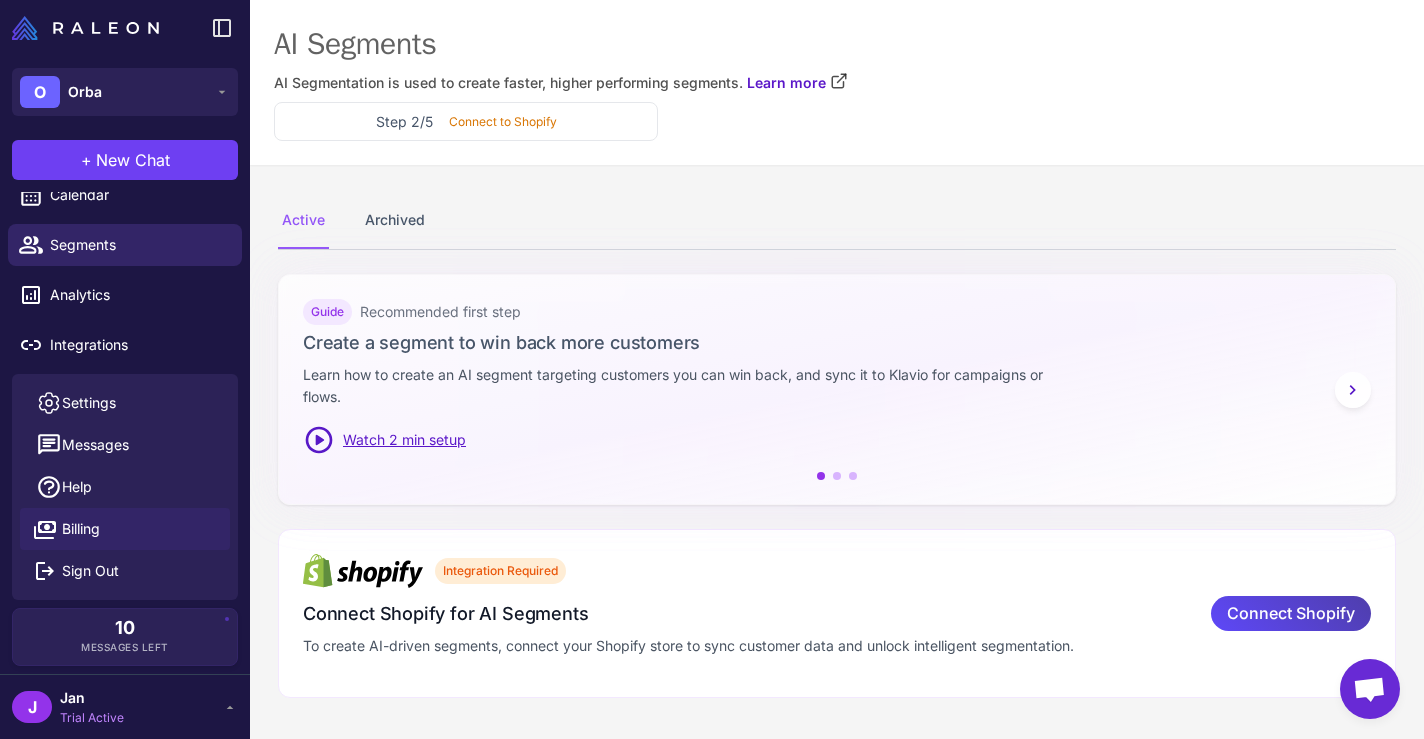 click on "Billing" at bounding box center (81, 529) 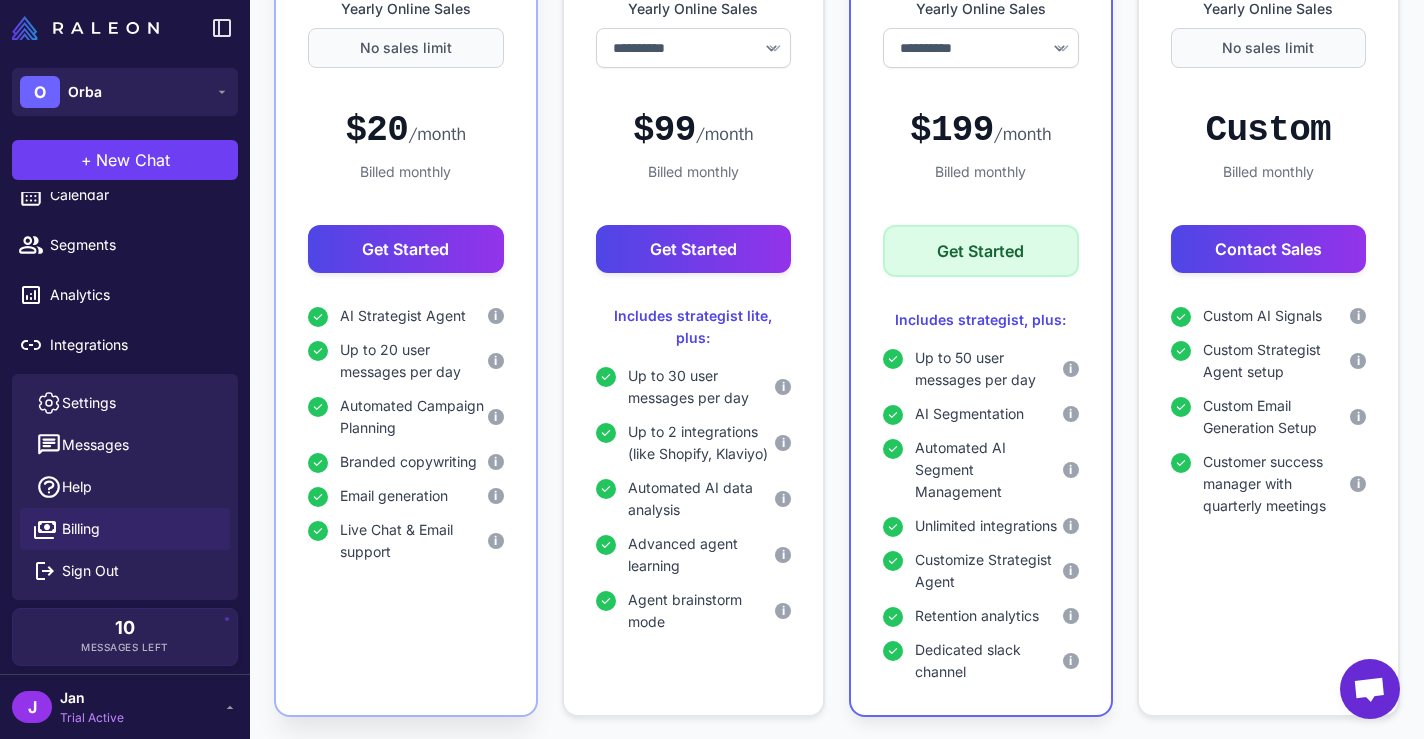 scroll, scrollTop: 0, scrollLeft: 0, axis: both 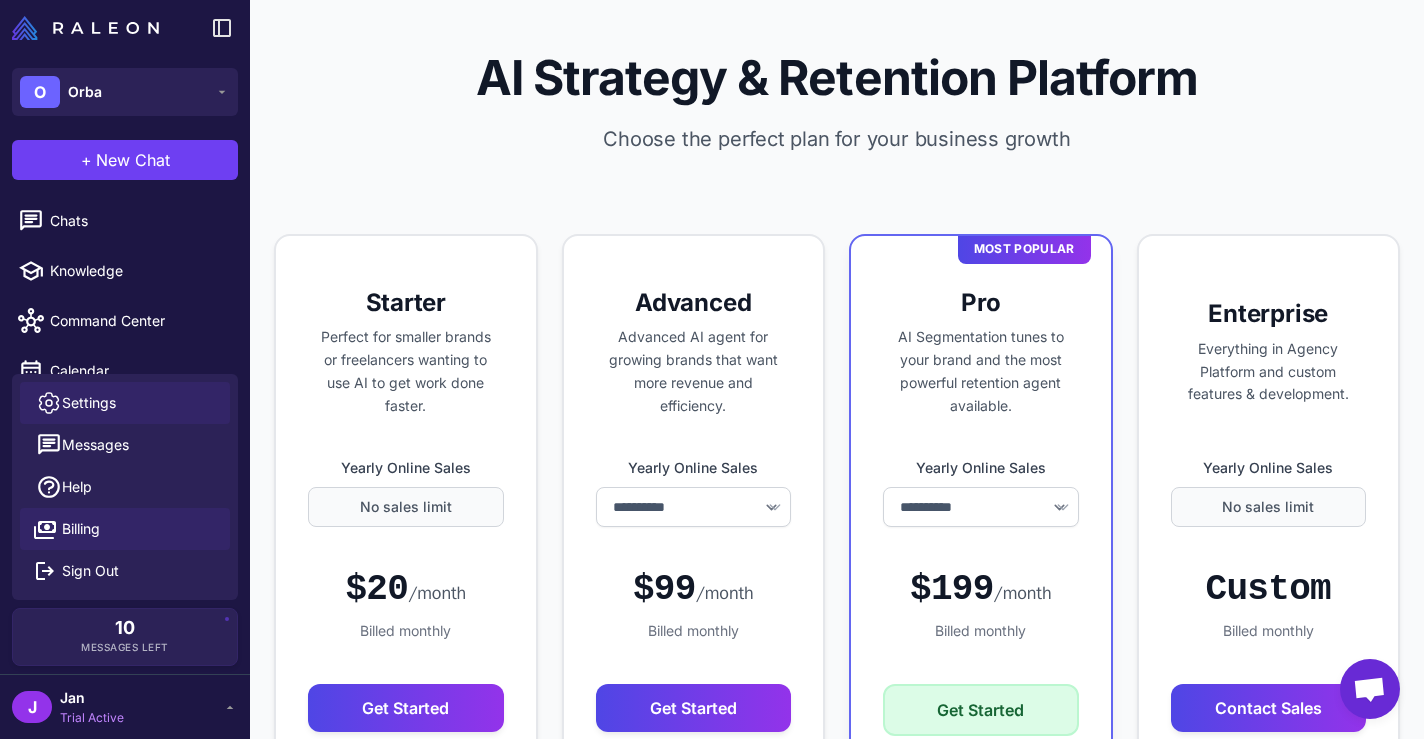 click on "Settings" at bounding box center [89, 403] 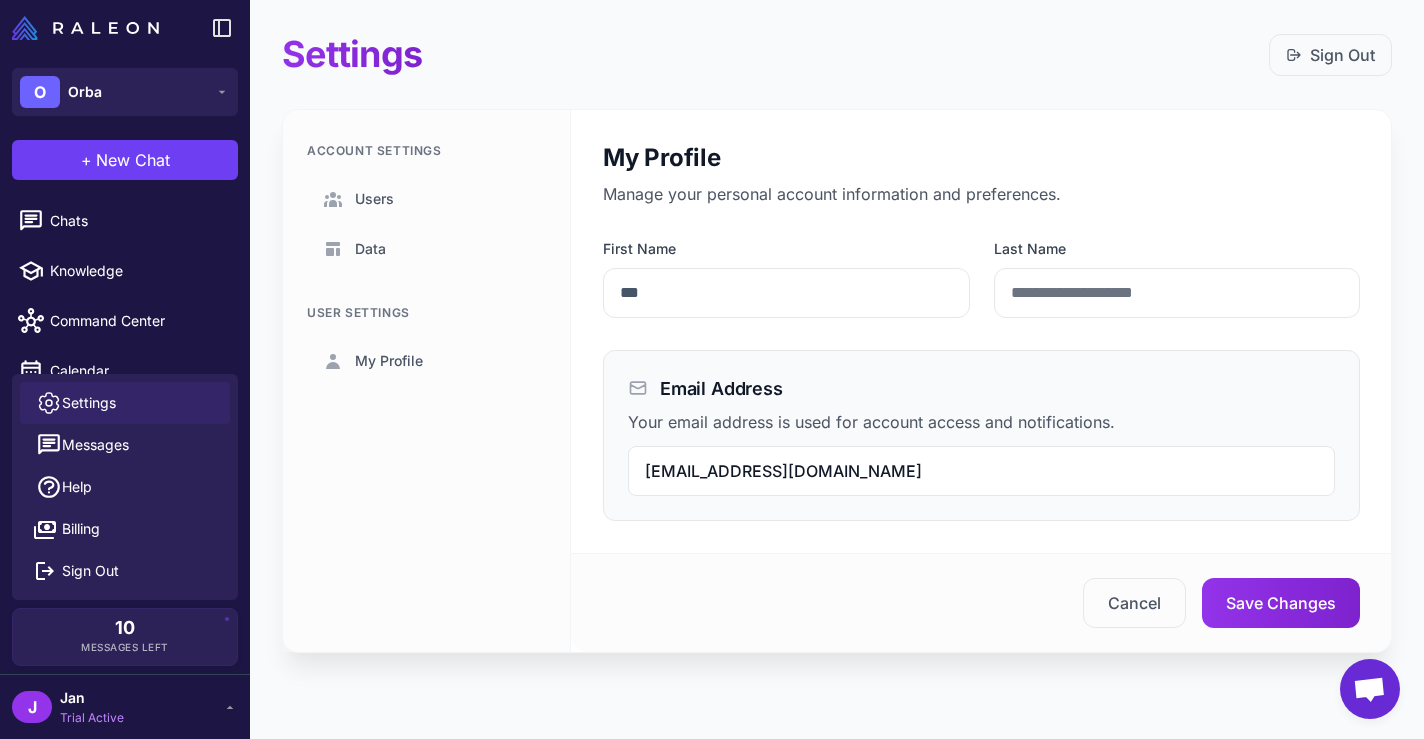 click on "[EMAIL_ADDRESS][DOMAIN_NAME]" at bounding box center (981, 471) 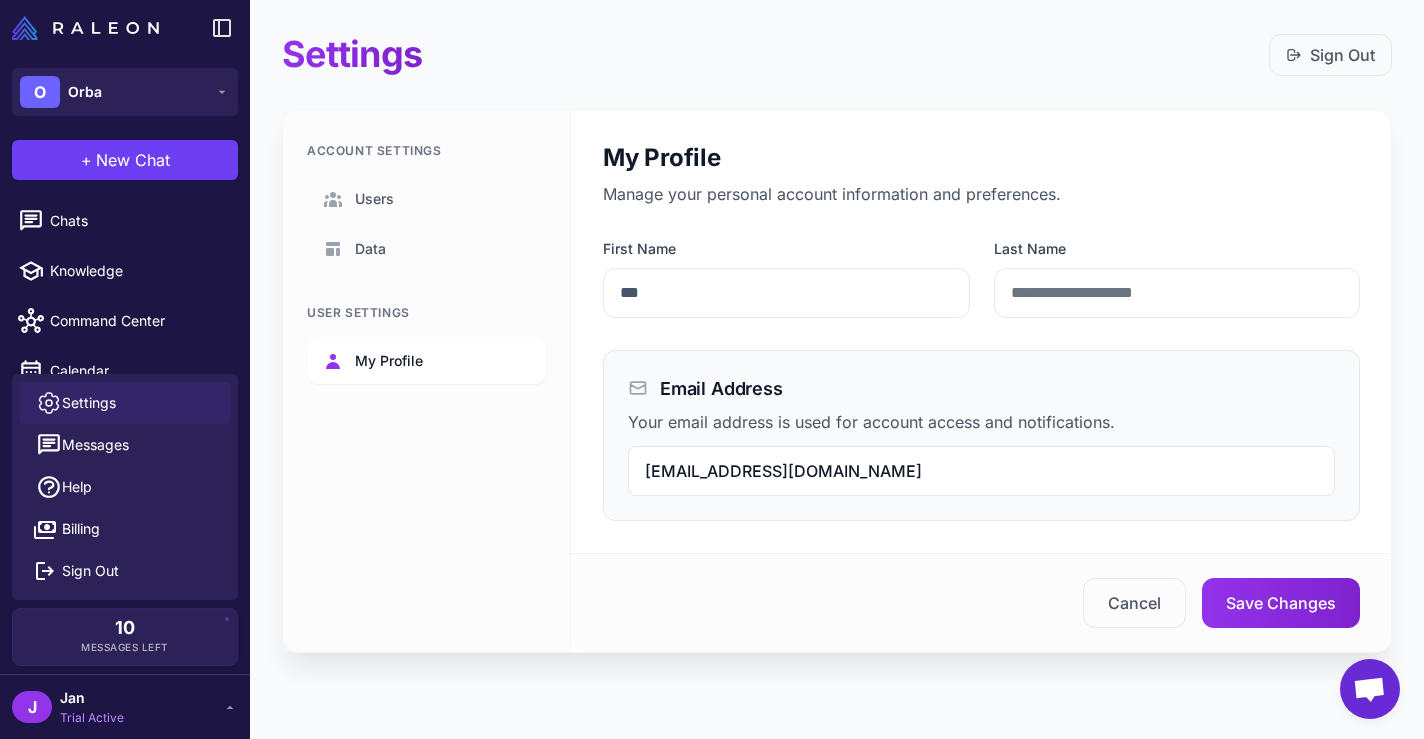 click on "My Profile" at bounding box center [389, 361] 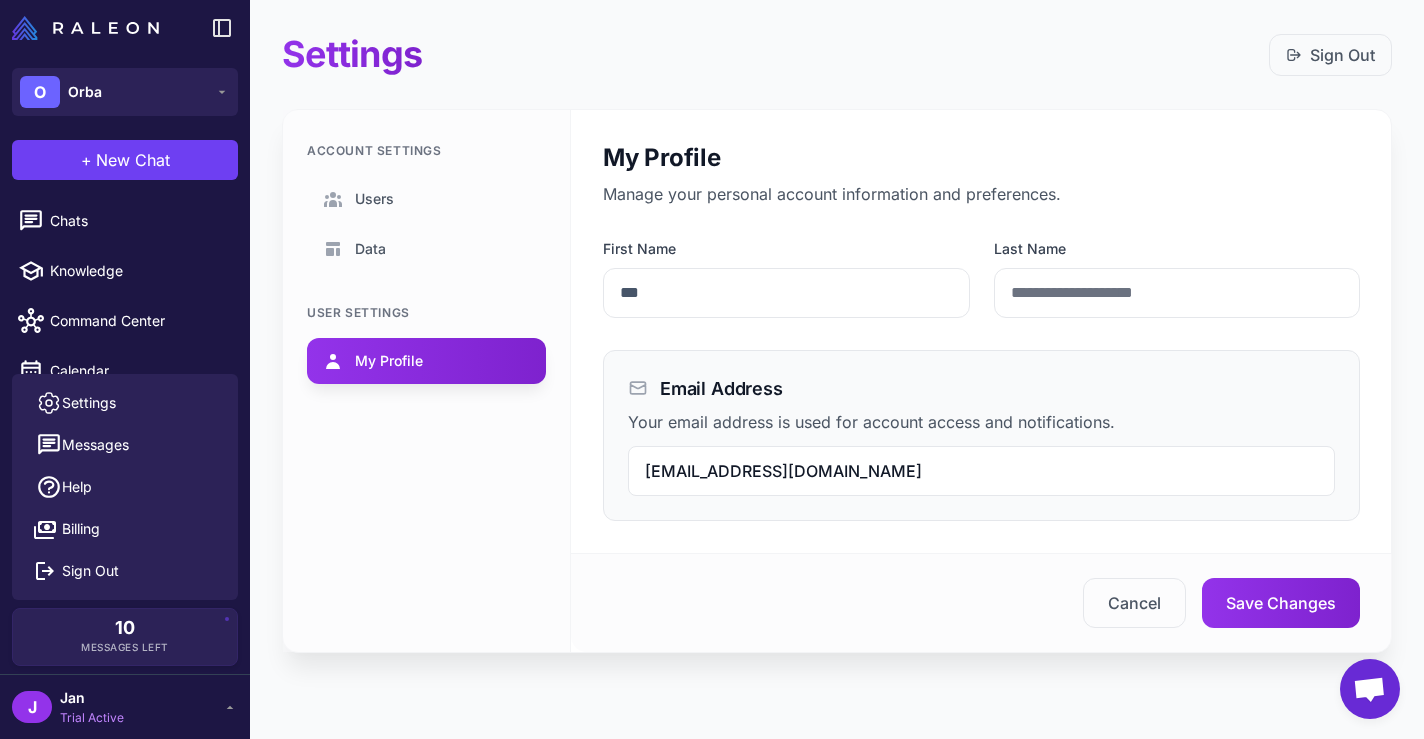 click on "Cancel   Save Changes" at bounding box center (981, 603) 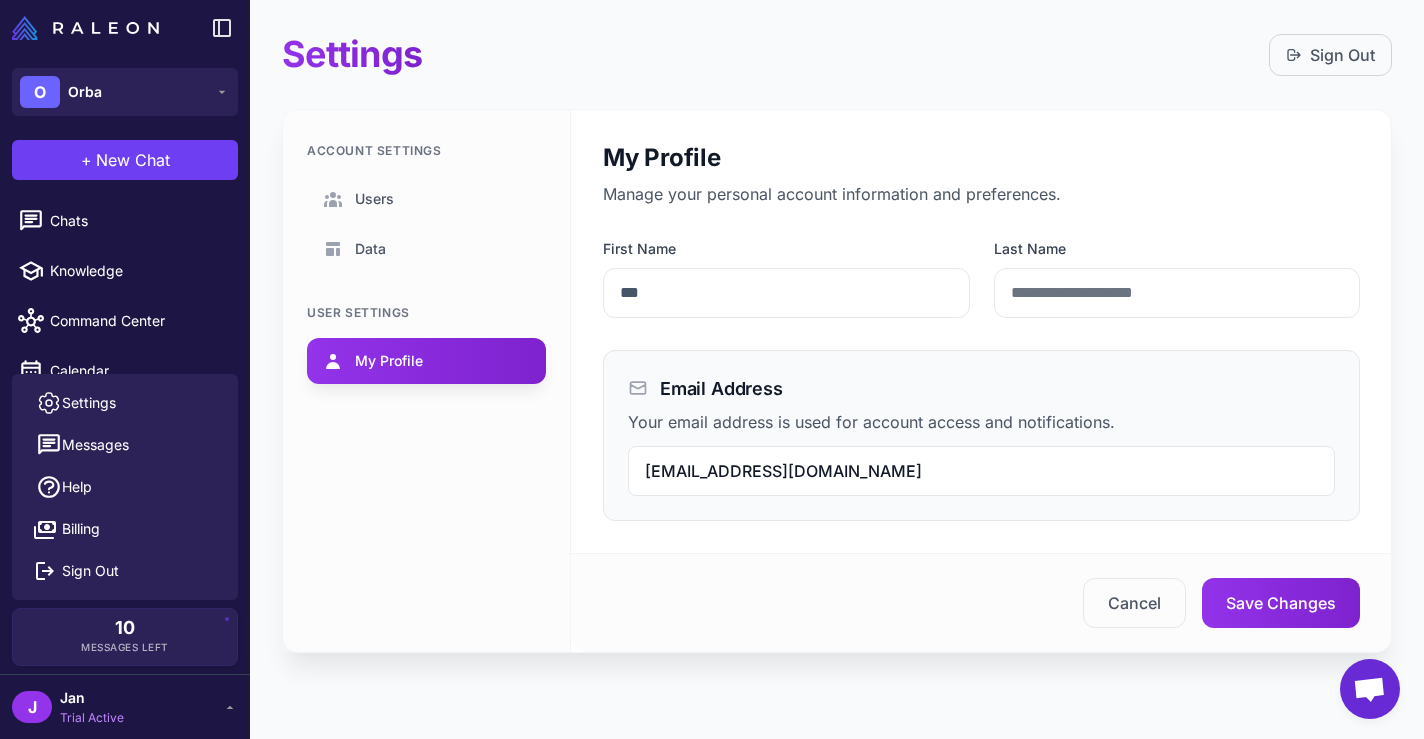 click on "Sign Out" at bounding box center (1330, 55) 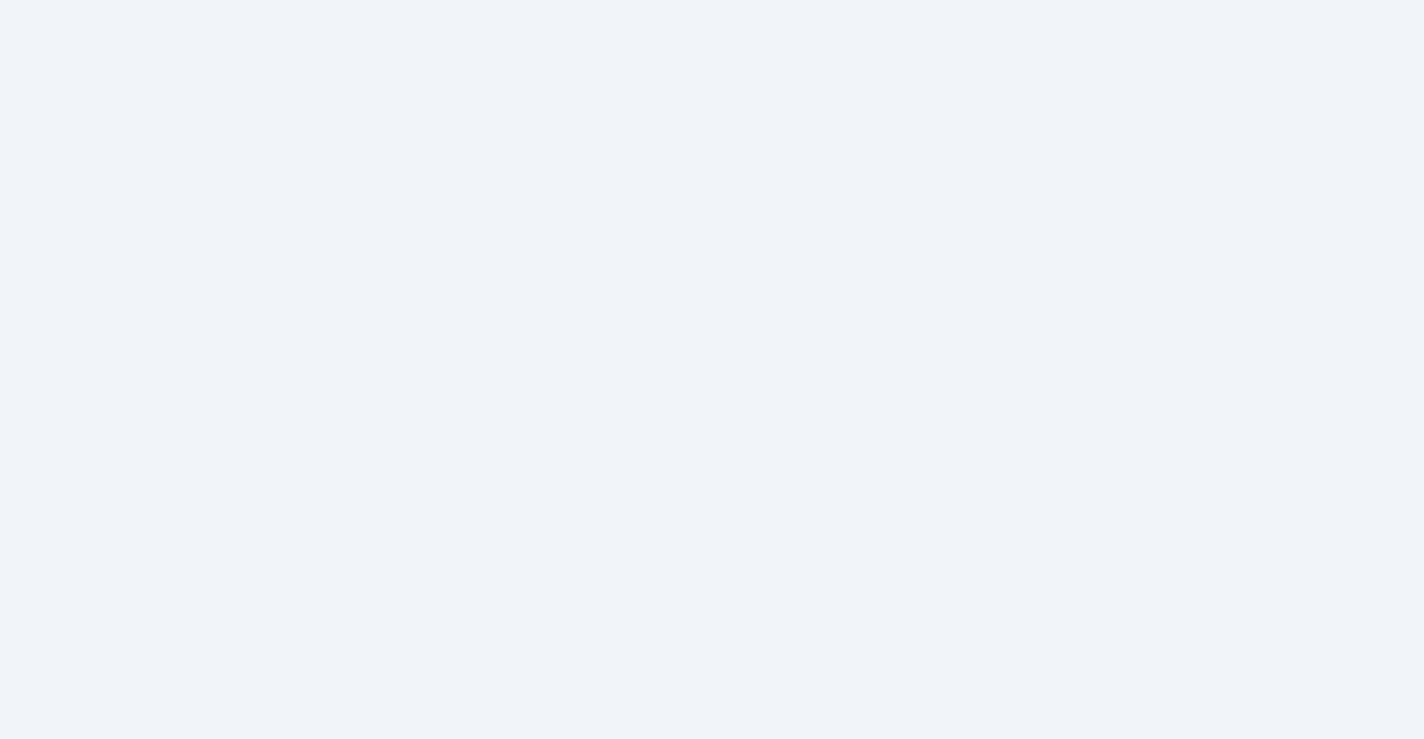 click at bounding box center [712, 0] 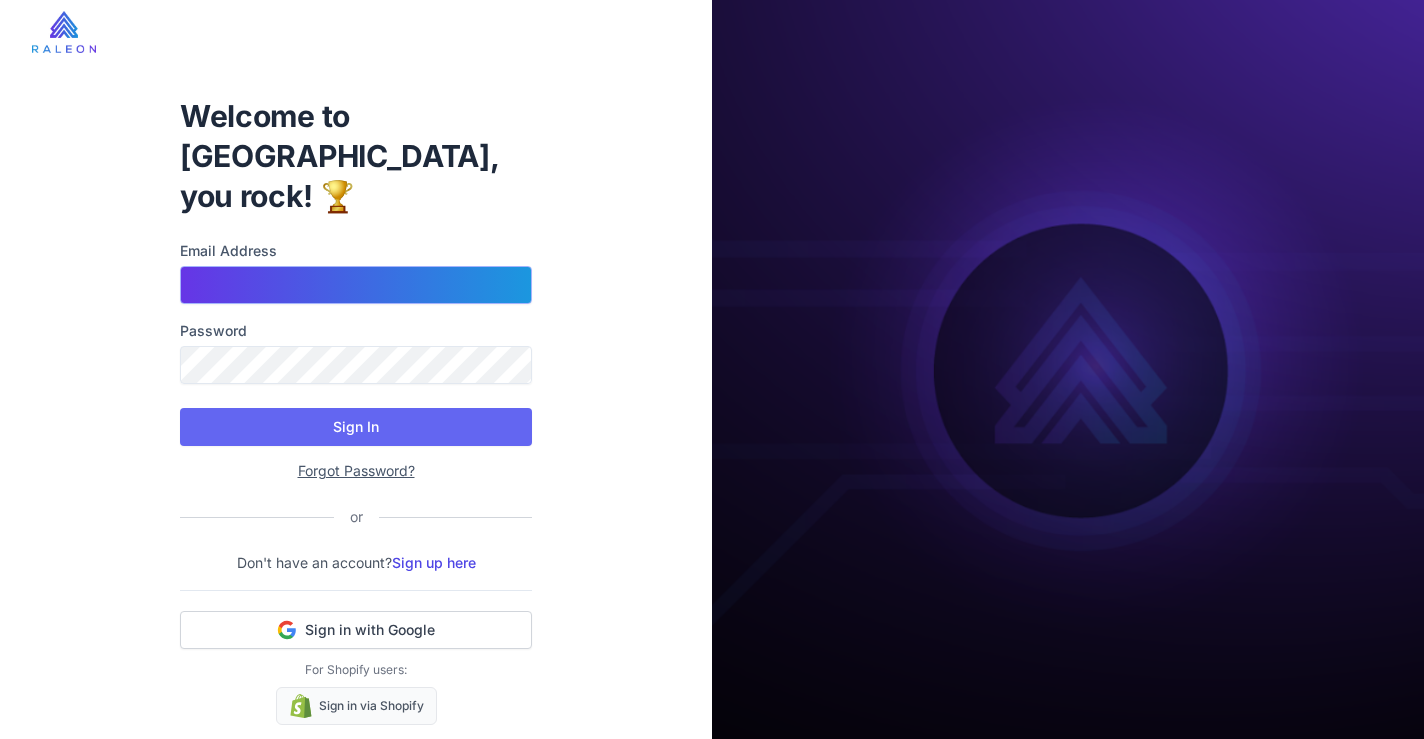type on "**********" 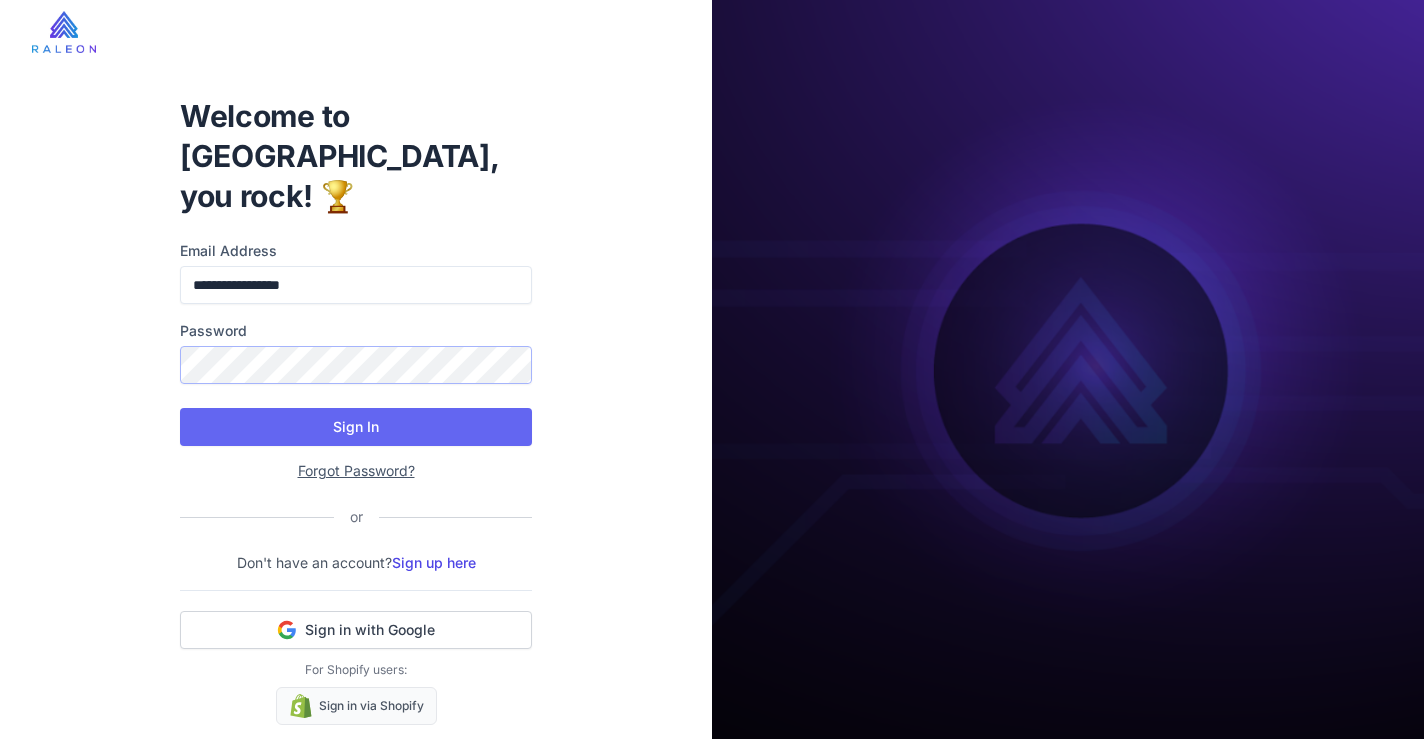 click on "**********" at bounding box center (356, 410) 